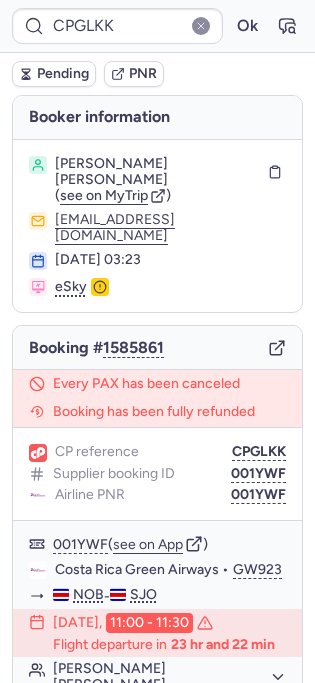 scroll, scrollTop: 0, scrollLeft: 0, axis: both 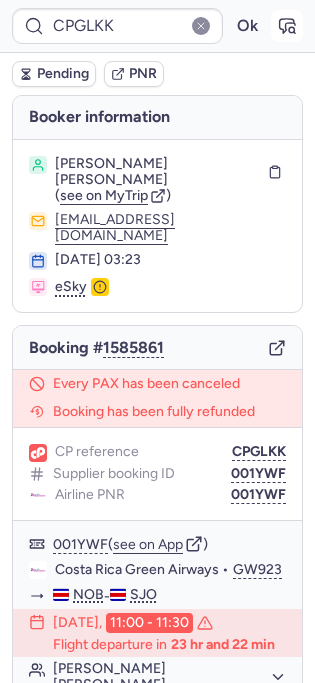 click 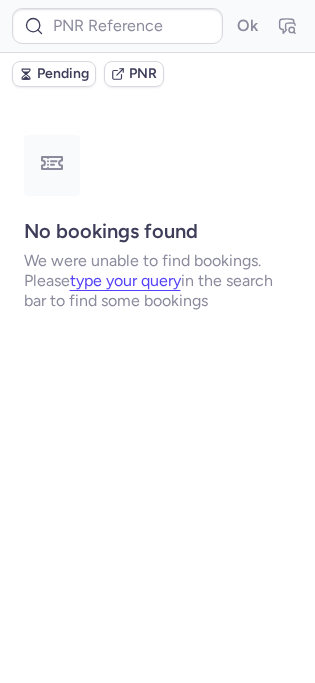 type on "CPH2KJ" 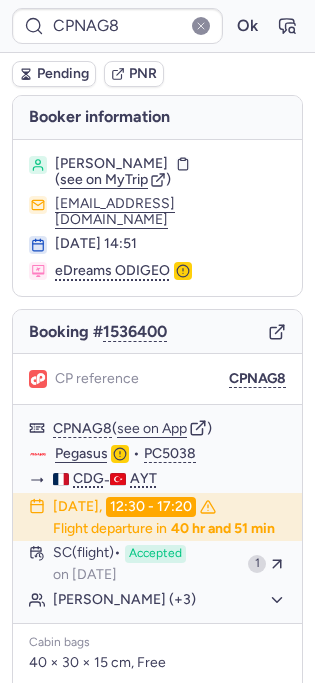type on "CPJ3BO" 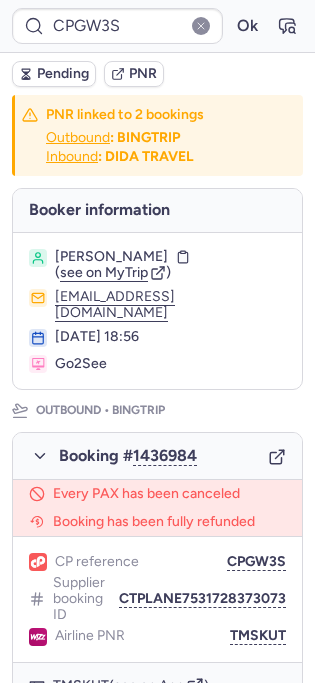 type on "CPBDFH" 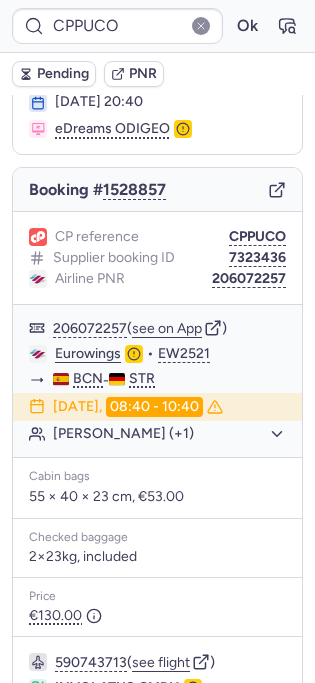 scroll, scrollTop: 88, scrollLeft: 0, axis: vertical 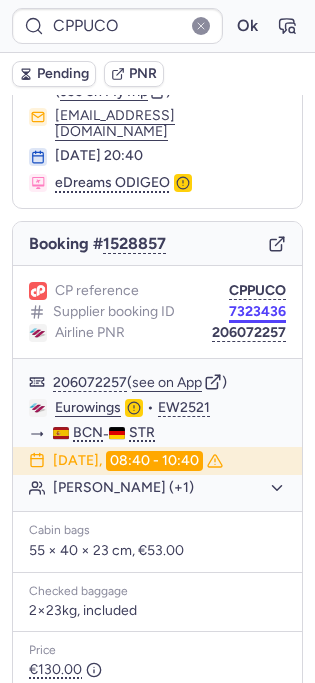 click on "7323436" at bounding box center (257, 312) 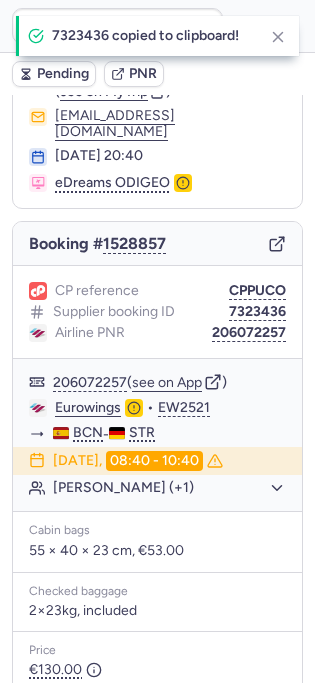 type on "7323436" 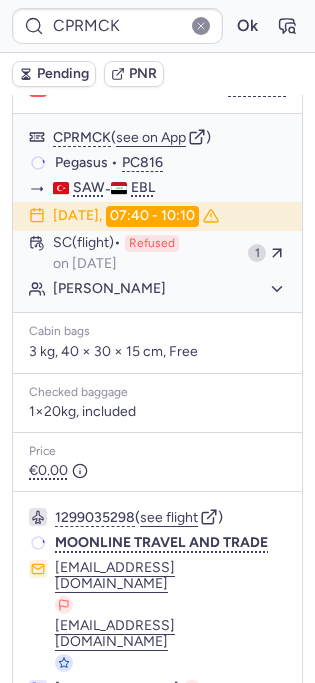 scroll, scrollTop: 308, scrollLeft: 0, axis: vertical 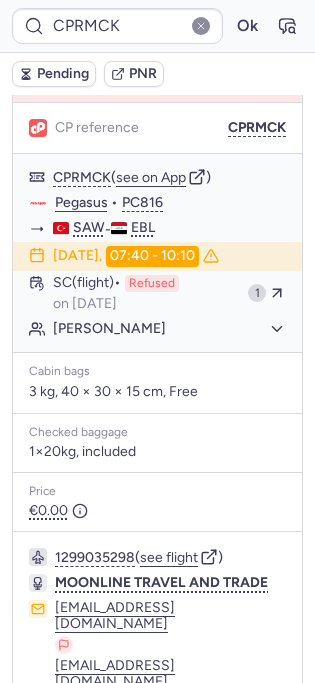 type on "7270534" 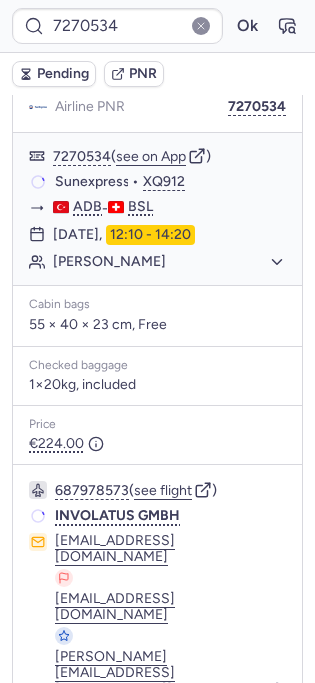 scroll, scrollTop: 308, scrollLeft: 0, axis: vertical 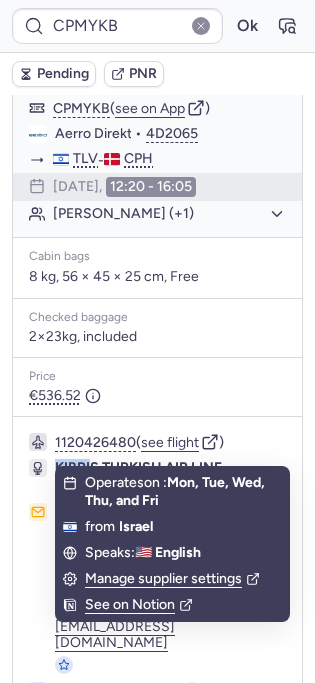 drag, startPoint x: 43, startPoint y: 431, endPoint x: 187, endPoint y: 425, distance: 144.12494 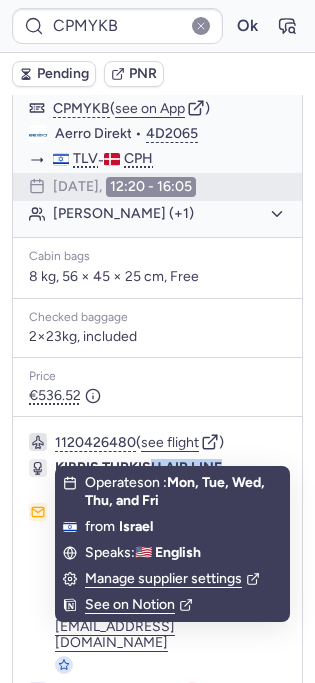 drag, startPoint x: 245, startPoint y: 433, endPoint x: 47, endPoint y: 428, distance: 198.06313 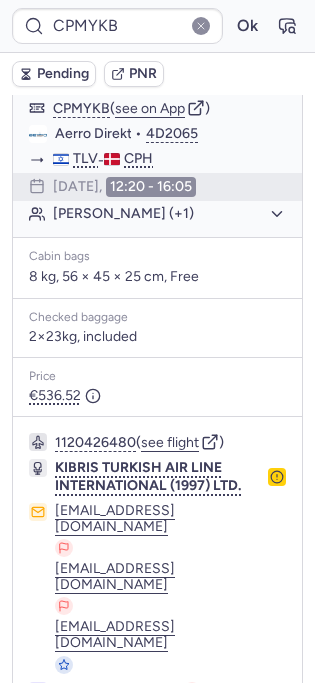 click on "1120426480  ( see flight )  KIBRIS TURKISH AIR LINE INTERNATIONAL (1997) LTD. deyvi@ktair.net deyvi@ktair.net deyvi@ktair.net +972 3-510-0599 +972 3-510-0599 +972 3-510-0599" at bounding box center (157, 588) 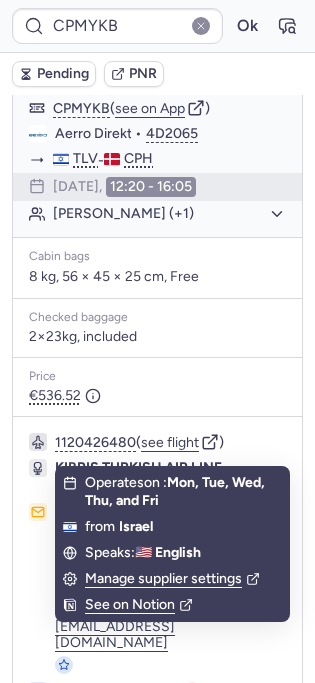 click on "KIBRIS TURKISH AIR LINE INTERNATIONAL (1997) LTD." 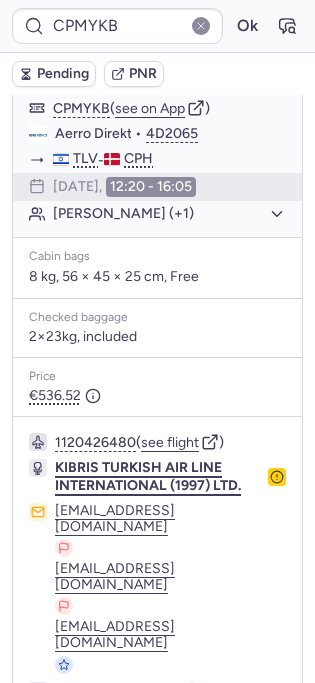 click on "KIBRIS TURKISH AIR LINE INTERNATIONAL (1997) LTD." 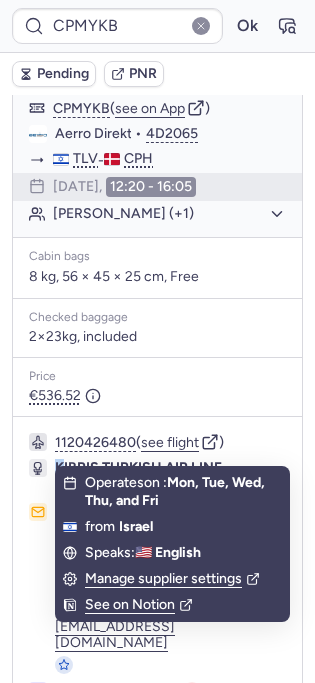 drag, startPoint x: 45, startPoint y: 432, endPoint x: 115, endPoint y: 431, distance: 70.00714 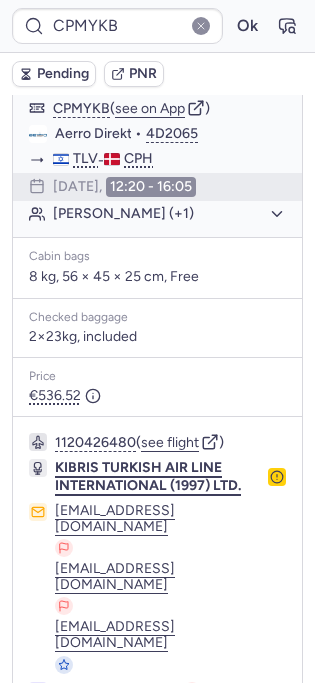 click on "KIBRIS TURKISH AIR LINE INTERNATIONAL (1997) LTD." 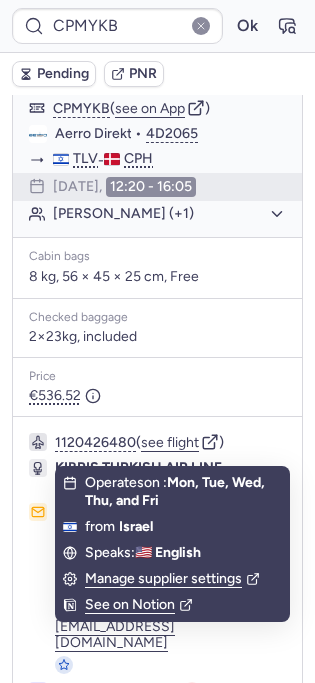 click on "KIBRIS TURKISH AIR LINE INTERNATIONAL (1997) LTD." 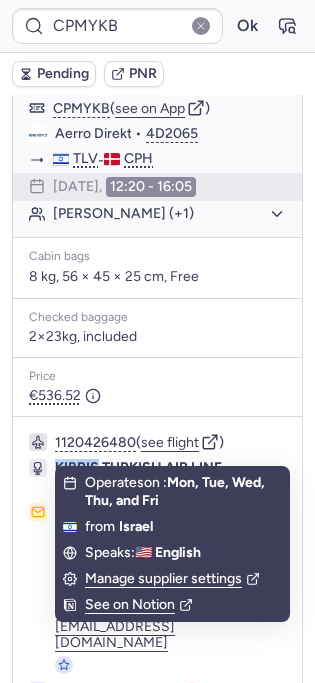 click on "KIBRIS TURKISH AIR LINE INTERNATIONAL (1997) LTD." 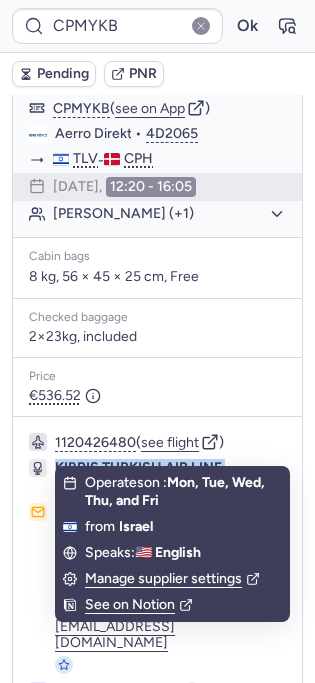 click on "KIBRIS TURKISH AIR LINE INTERNATIONAL (1997) LTD." 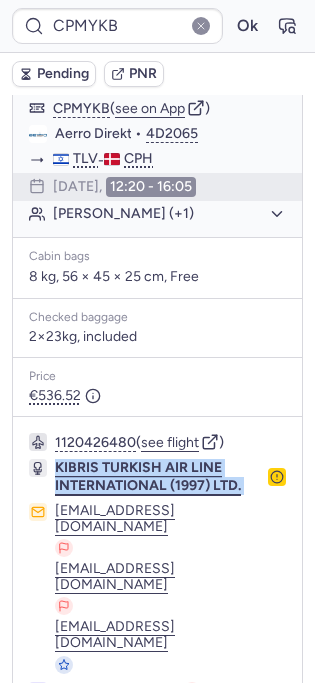 copy on "KIBRIS TURKISH AIR LINE INTERNATIONAL (1997) LTD." 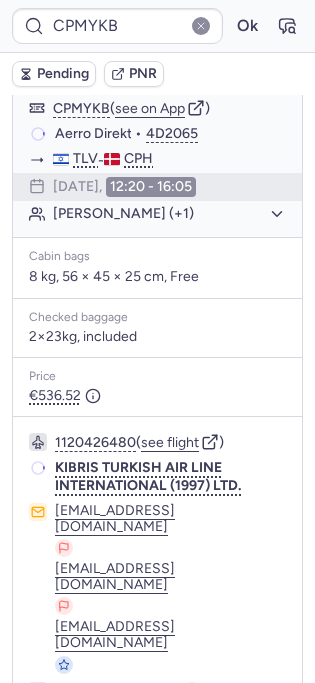 type on "CPJ3BO" 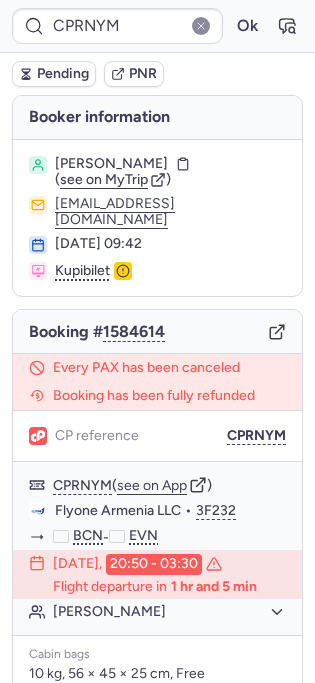 scroll, scrollTop: 435, scrollLeft: 0, axis: vertical 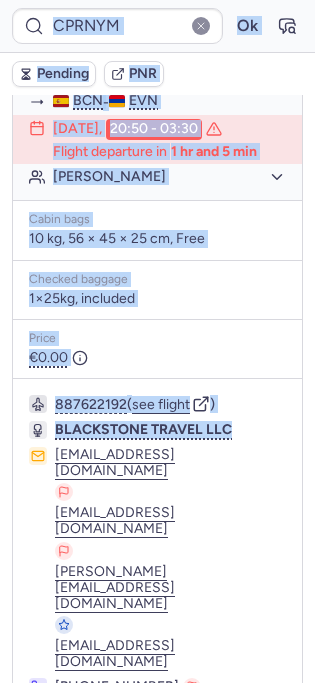 drag, startPoint x: 267, startPoint y: 412, endPoint x: -18, endPoint y: 412, distance: 285 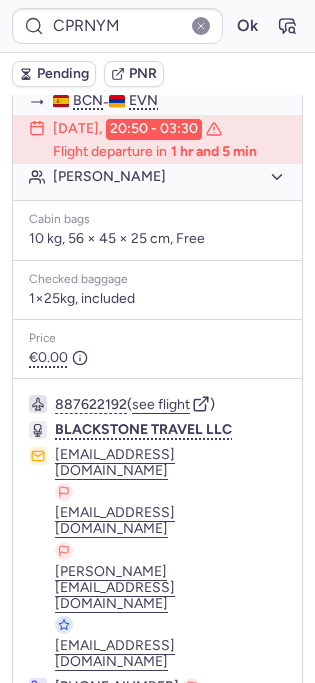click on "887622192  ( see flight )  BLACKSTONE TRAVEL LLC info@blackstone.am support@blackstone.am gevorg.ghalumyan@blackstone.am suppport@blackstone.am +374 96 533033 +374 94 700006 +374 96 533033" at bounding box center [157, 567] 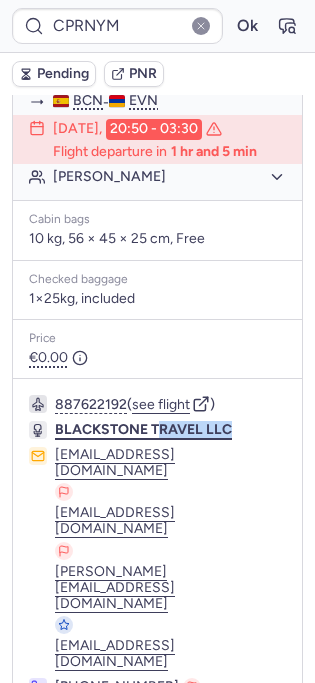 drag, startPoint x: 282, startPoint y: 405, endPoint x: 55, endPoint y: 406, distance: 227.0022 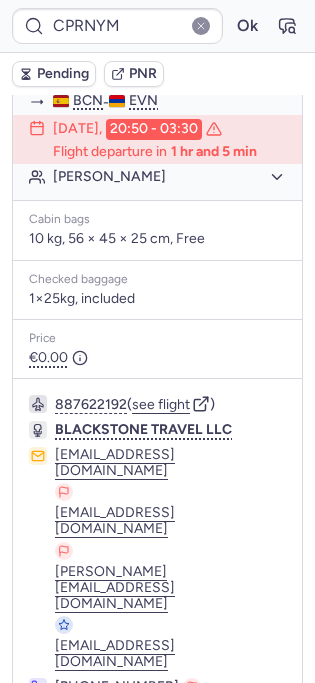 click on "BLACKSTONE TRAVEL LLC" at bounding box center [130, 430] 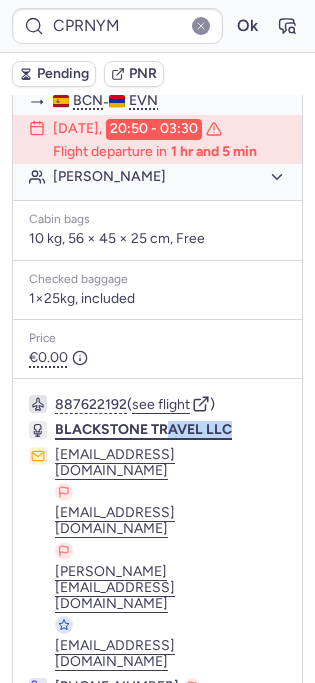 drag, startPoint x: 263, startPoint y: 405, endPoint x: 73, endPoint y: 406, distance: 190.00262 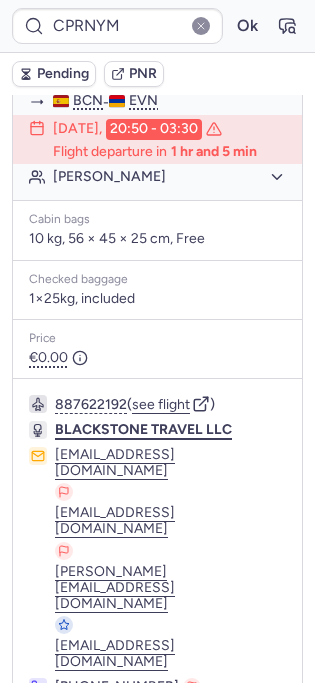 click on "BLACKSTONE TRAVEL LLC" 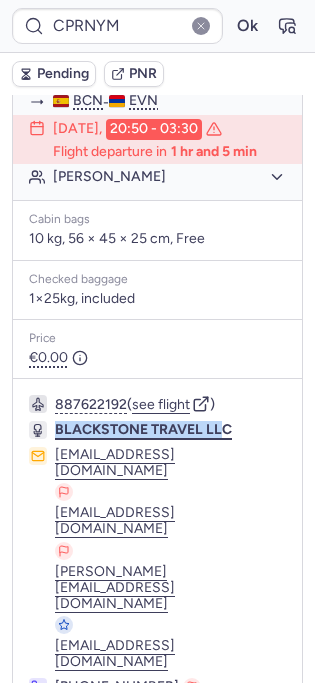 drag, startPoint x: 45, startPoint y: 406, endPoint x: 228, endPoint y: 411, distance: 183.0683 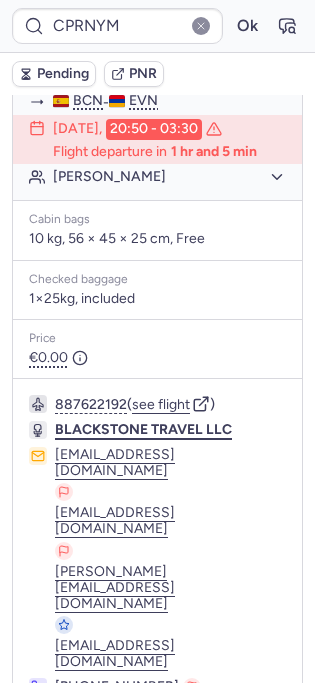 click on "BLACKSTONE TRAVEL LLC" 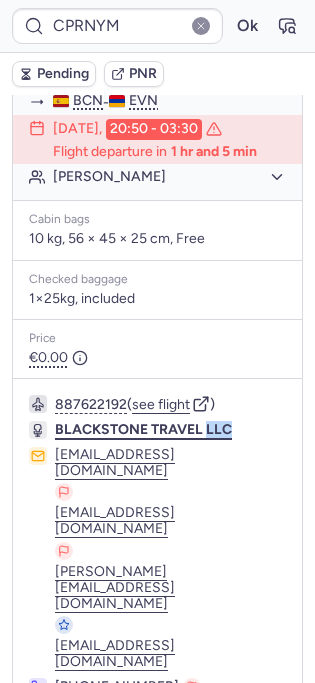 click on "BLACKSTONE TRAVEL LLC" 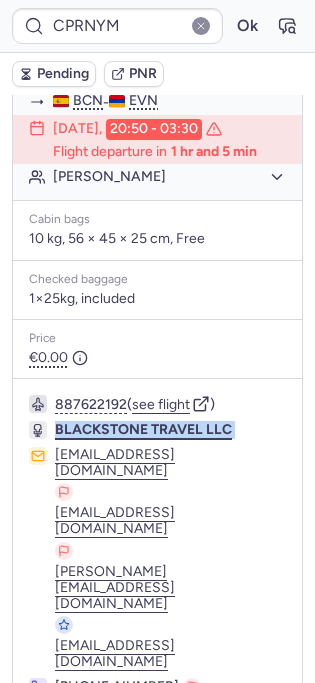 click on "BLACKSTONE TRAVEL LLC" 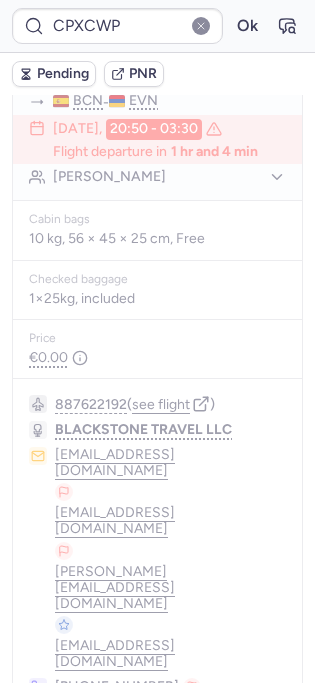 scroll, scrollTop: 398, scrollLeft: 0, axis: vertical 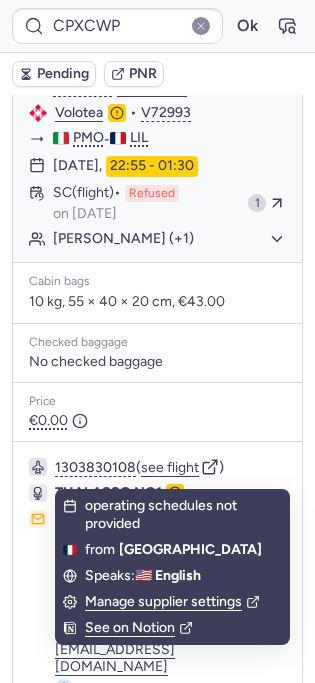 click on "THALASSO NO1" 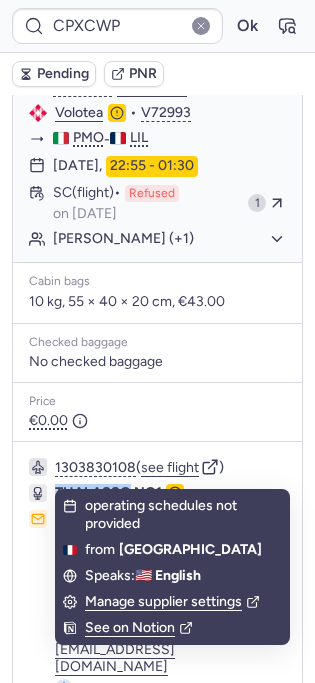 click on "THALASSO NO1" 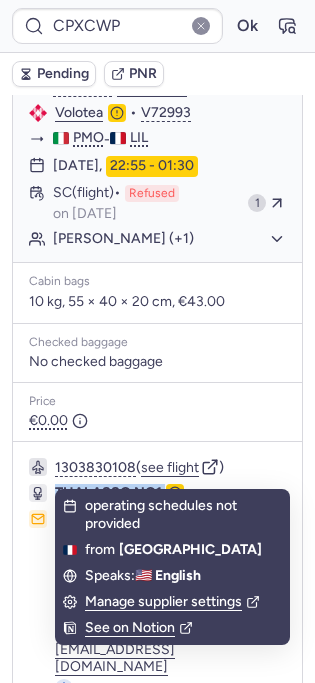 click on "THALASSO NO1" 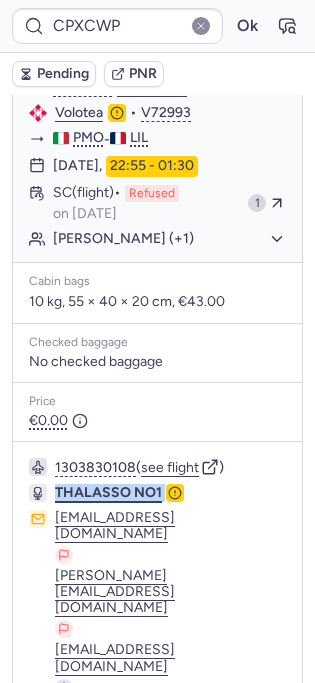 copy on "THALASSO NO1" 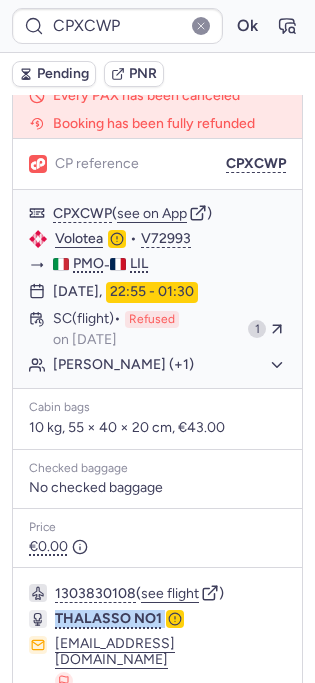 scroll, scrollTop: 113, scrollLeft: 0, axis: vertical 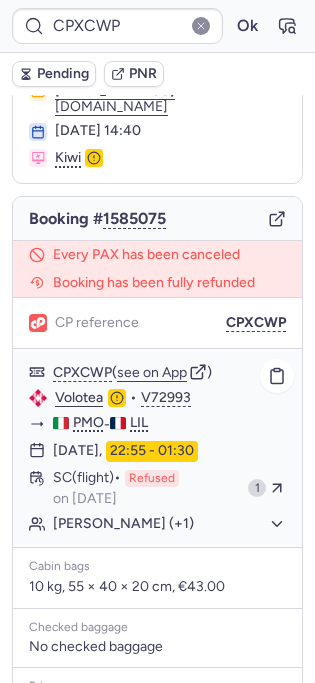 type on "CPEWRV" 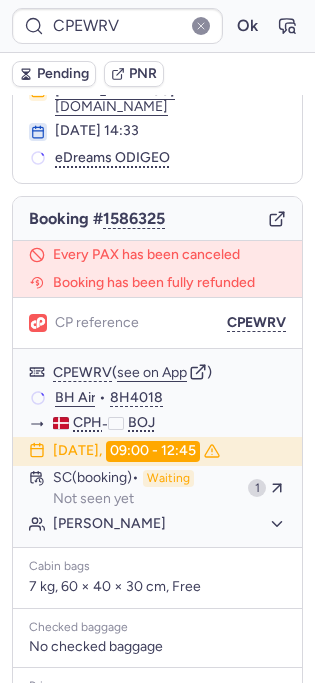 scroll, scrollTop: 376, scrollLeft: 0, axis: vertical 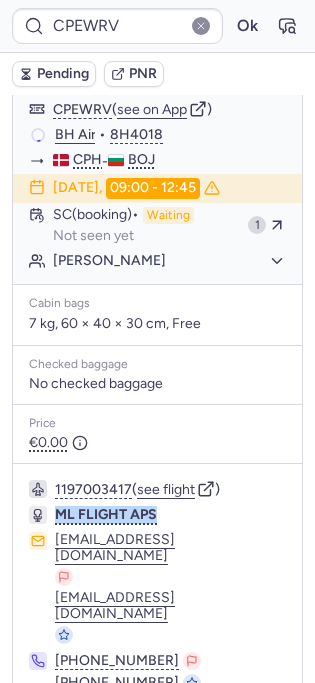 drag, startPoint x: 202, startPoint y: 493, endPoint x: 51, endPoint y: 496, distance: 151.0298 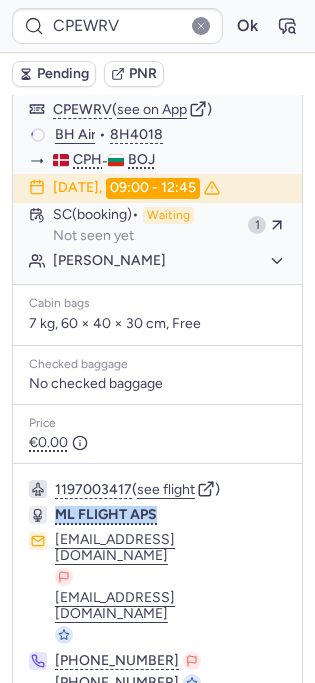 click on "1197003417  ( see flight )  ML FLIGHT APS am@mltravel.dk am@mltravel.dk +45 28 90 75 04 +45 28 90 75 04" at bounding box center [157, 586] 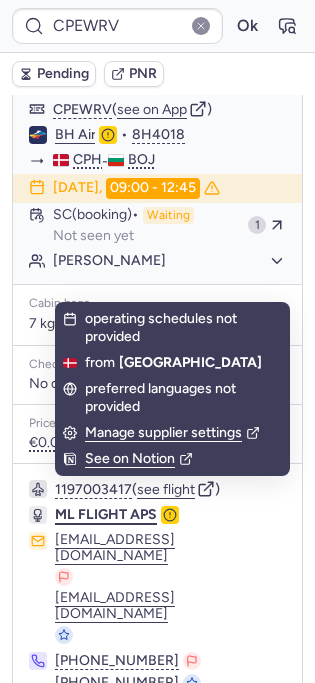 click on "ML FLIGHT APS" 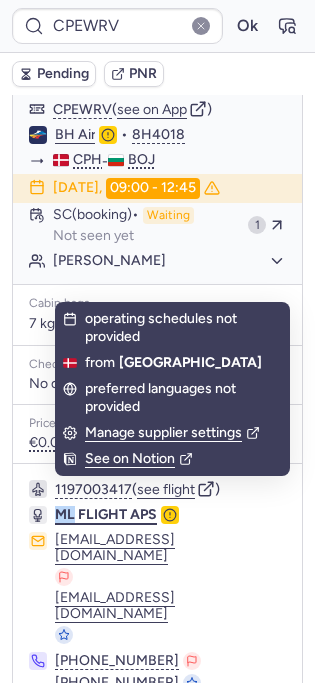 click on "ML FLIGHT APS" 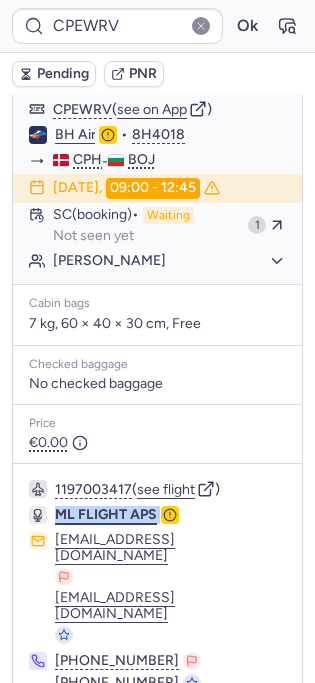 click on "ML FLIGHT APS" 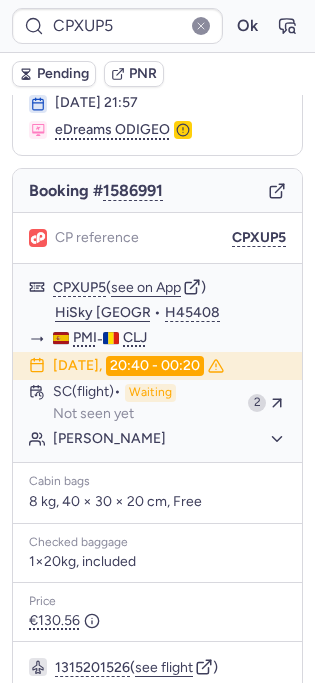scroll, scrollTop: 362, scrollLeft: 0, axis: vertical 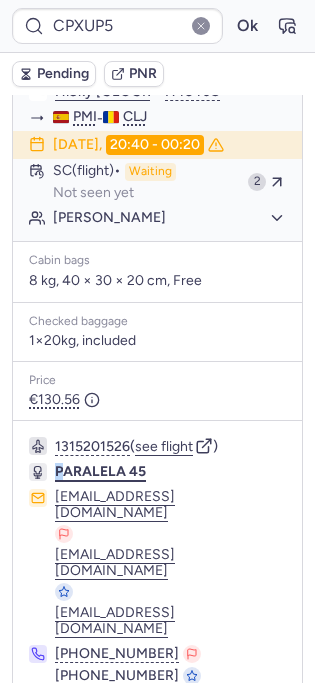 drag, startPoint x: 51, startPoint y: 453, endPoint x: 64, endPoint y: 453, distance: 13 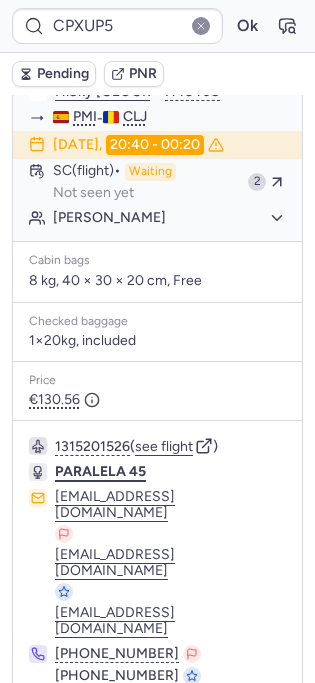 click on "PARALELA 45" 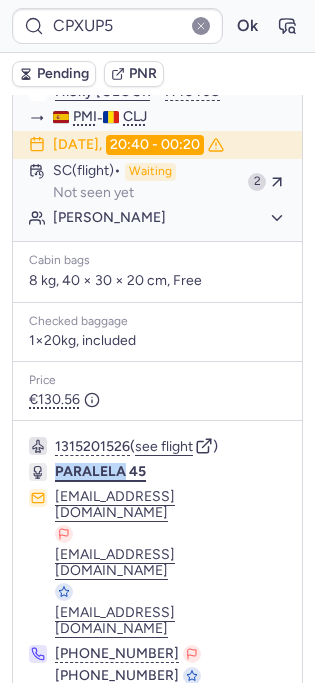 click on "PARALELA 45" 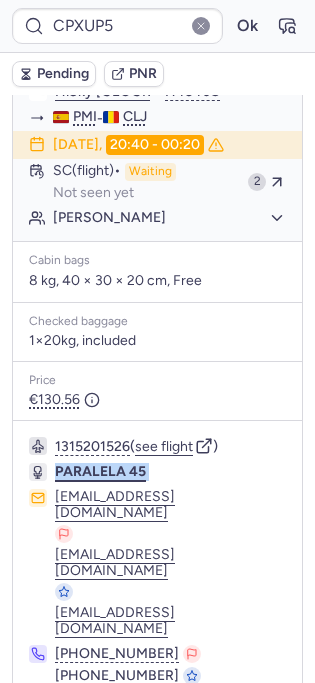 click on "PARALELA 45" 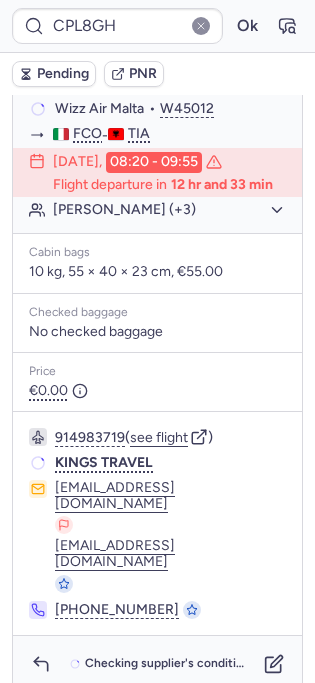 scroll, scrollTop: 352, scrollLeft: 0, axis: vertical 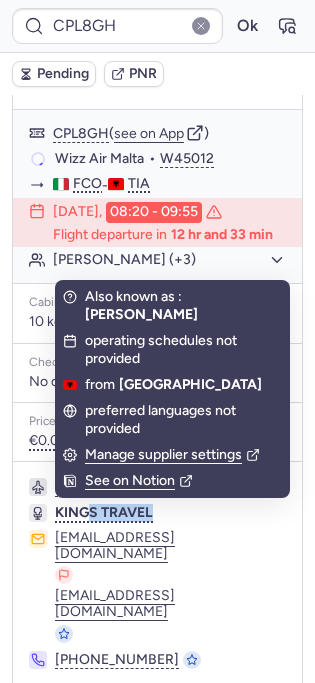 drag, startPoint x: 170, startPoint y: 516, endPoint x: 45, endPoint y: 516, distance: 125 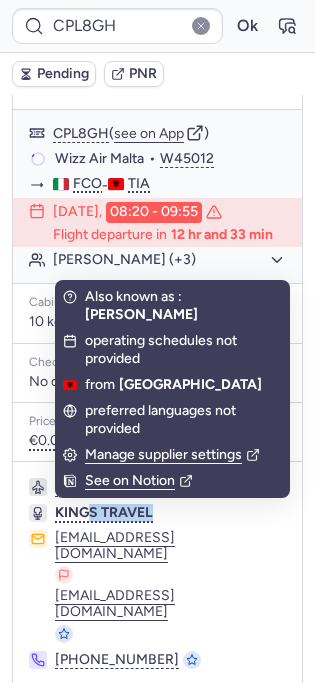 click on "914983719  ( see flight )  KINGS TRAVEL info@kingstravel.al info@kingstravel.al +355 69 808 8855" at bounding box center [157, 573] 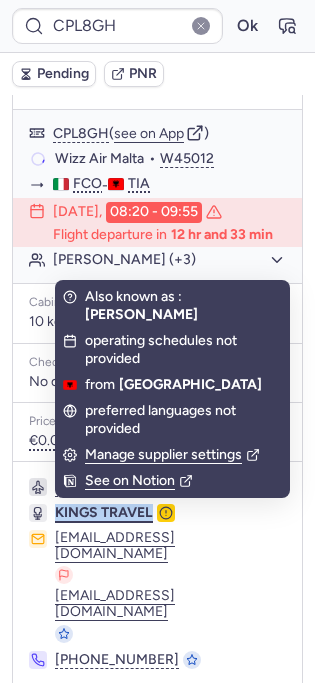 copy on "KINGS TRAVEL" 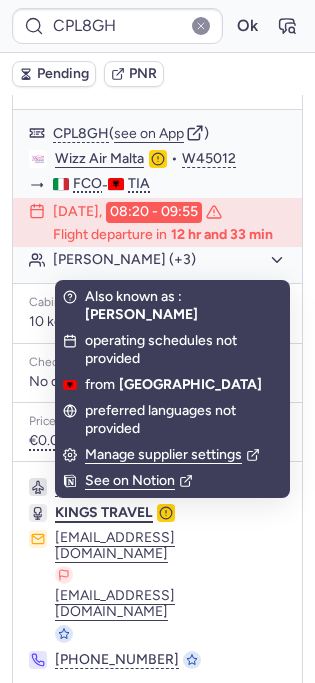 click on "KINGS TRAVEL" 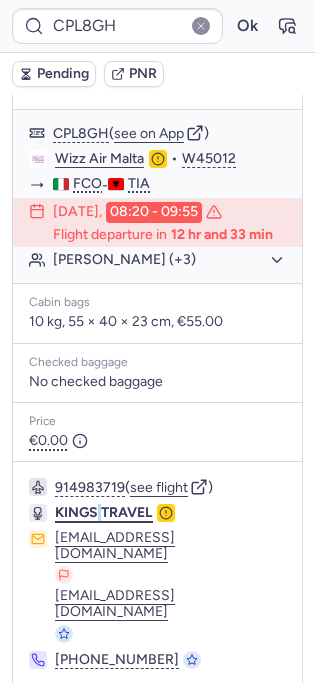 click on "KINGS TRAVEL" 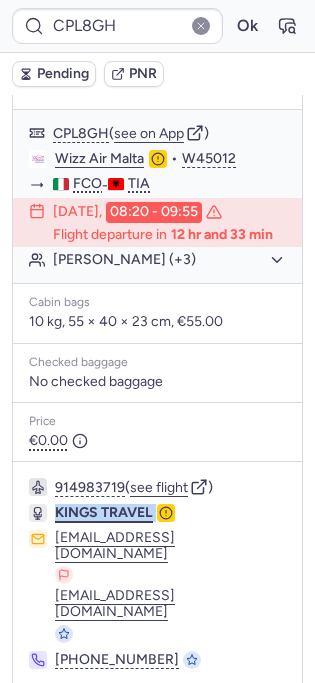 click on "KINGS TRAVEL" 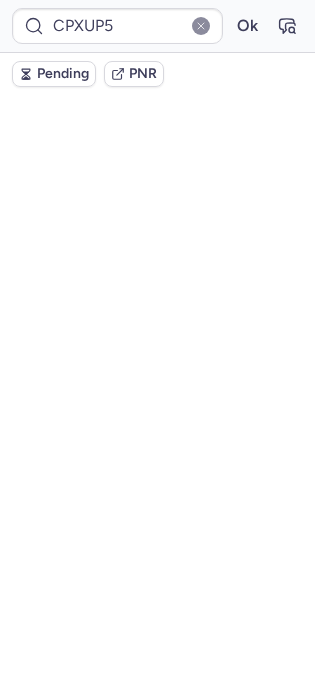 scroll, scrollTop: 352, scrollLeft: 0, axis: vertical 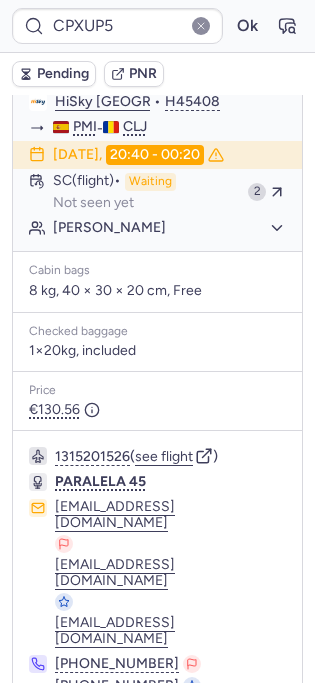 type on "CPEWRV" 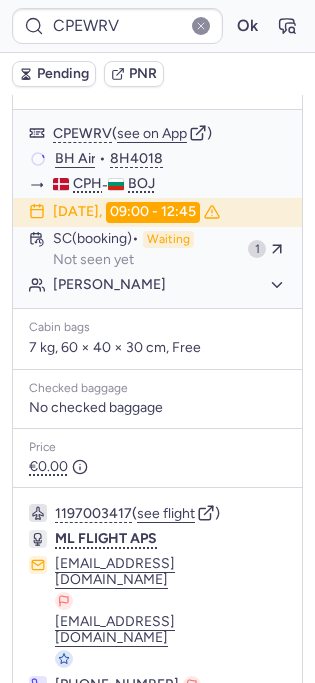 scroll, scrollTop: 95, scrollLeft: 0, axis: vertical 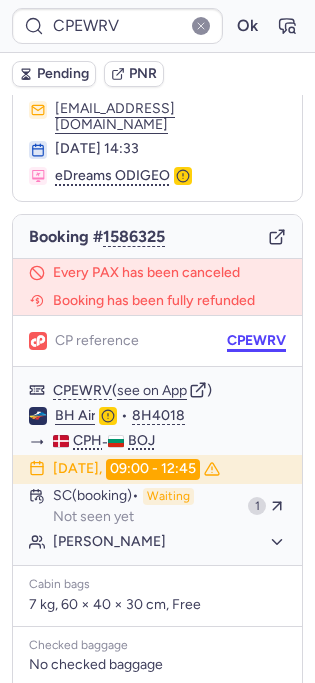 click on "CPEWRV" at bounding box center (256, 341) 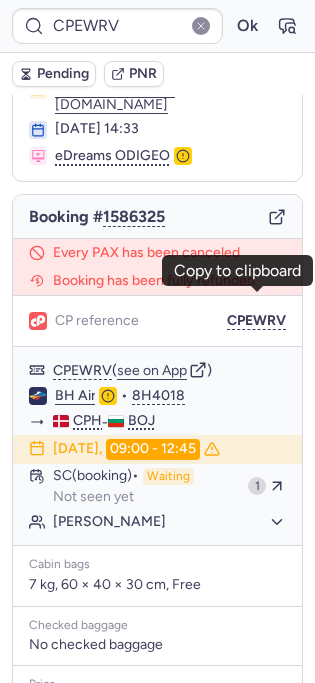 scroll, scrollTop: 119, scrollLeft: 0, axis: vertical 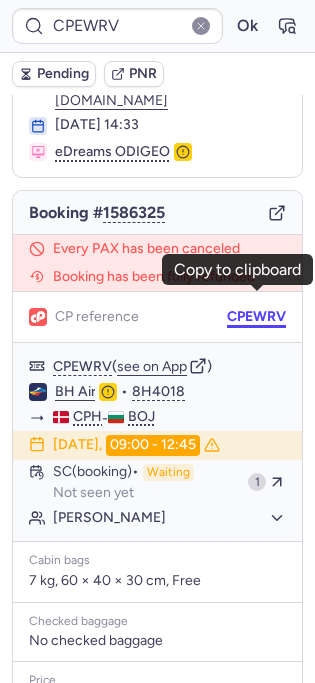 click on "CPEWRV" at bounding box center [256, 317] 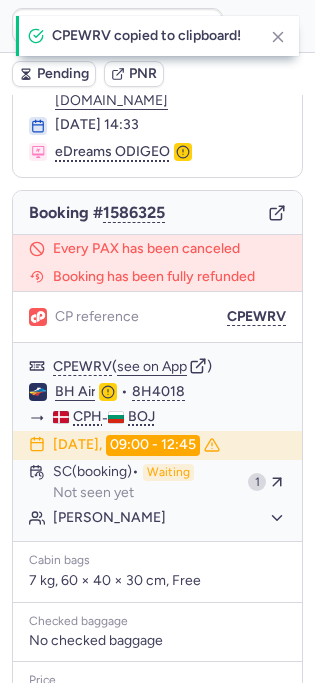 type on "CPXCWP" 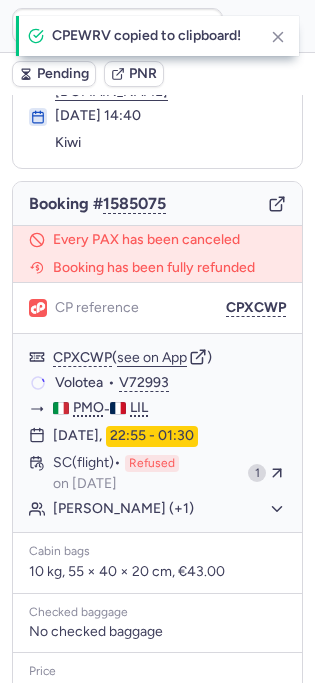 scroll, scrollTop: 119, scrollLeft: 0, axis: vertical 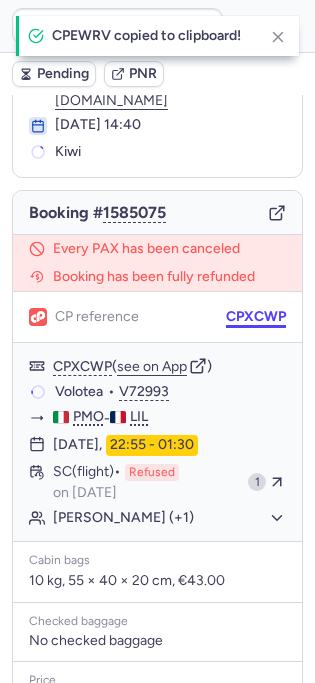 click on "CPXCWP" at bounding box center [256, 317] 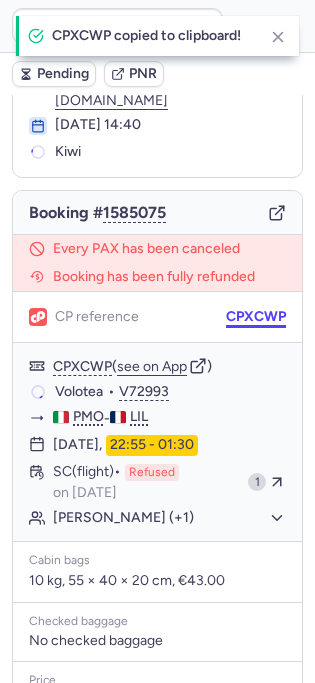scroll, scrollTop: 398, scrollLeft: 0, axis: vertical 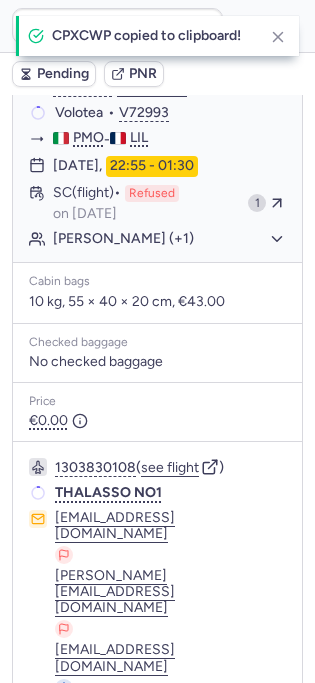 type 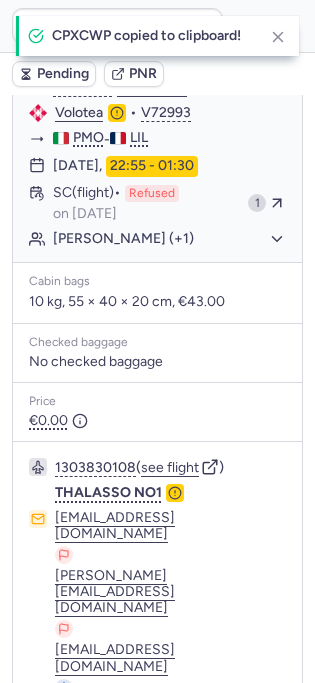type on "CPRNYM" 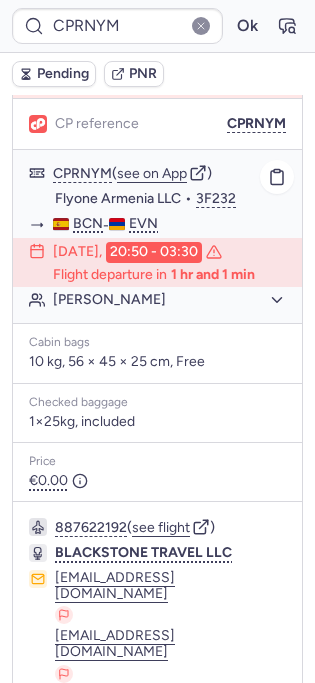 scroll, scrollTop: 270, scrollLeft: 0, axis: vertical 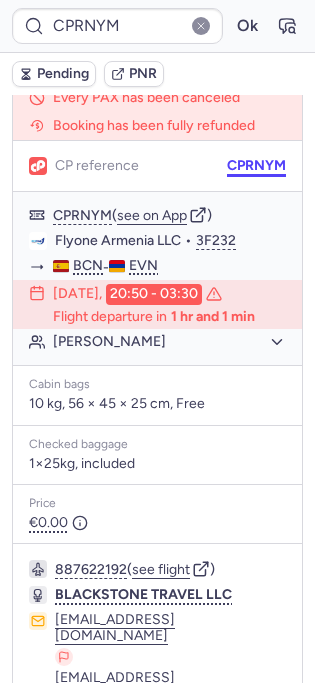 click on "CPRNYM" at bounding box center (256, 166) 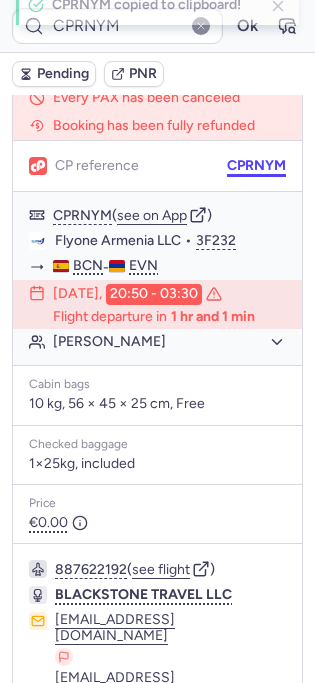 type 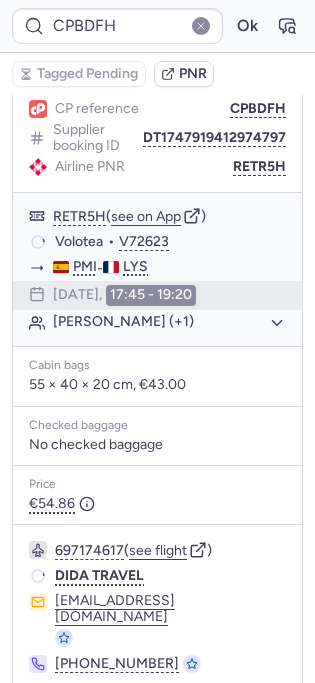 type on "CPGTAT" 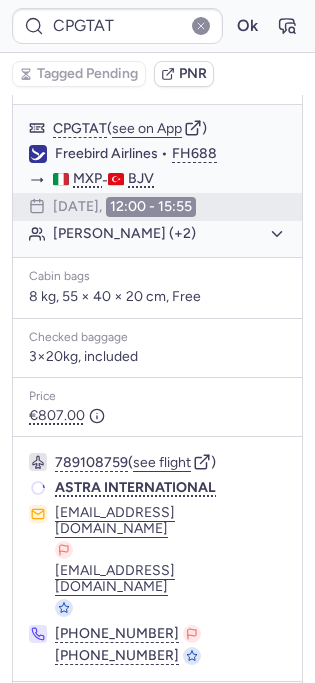 scroll, scrollTop: 270, scrollLeft: 0, axis: vertical 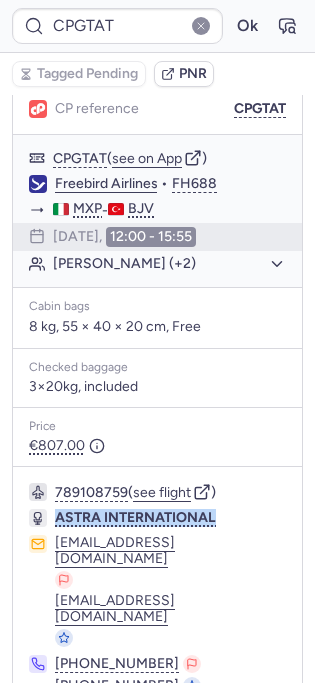 drag, startPoint x: 244, startPoint y: 497, endPoint x: 53, endPoint y: 493, distance: 191.04189 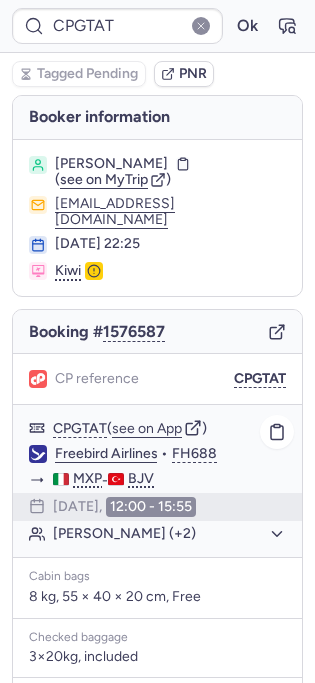 scroll, scrollTop: 273, scrollLeft: 0, axis: vertical 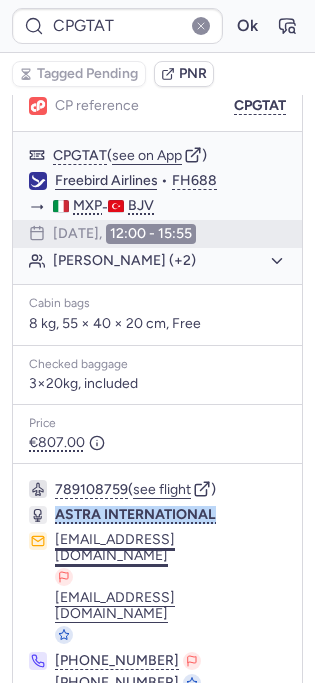 click on "[EMAIL_ADDRESS][DOMAIN_NAME]" at bounding box center [170, 548] 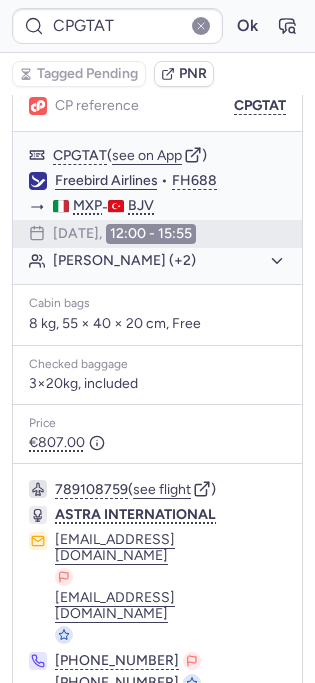 click on "789108759  ( see flight )  ASTRA INTERNATIONAL ops@astrainternational.eu ops@astrainternational.eu +39 351 918 8686 +39 351 918 8686" at bounding box center (157, 586) 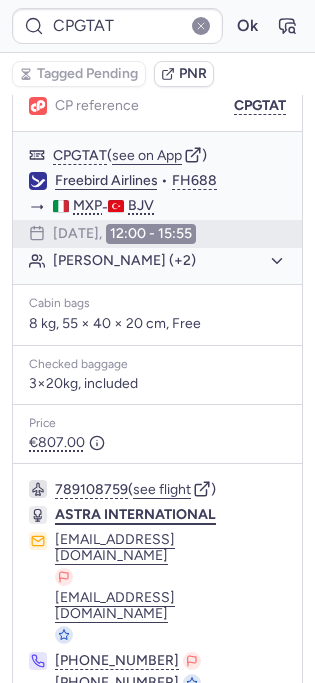 click on "ASTRA INTERNATIONAL" 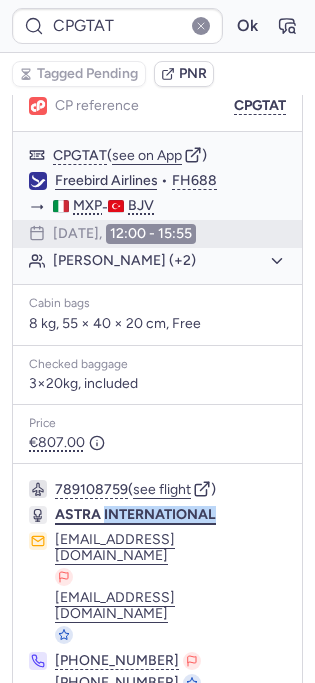 click on "ASTRA INTERNATIONAL" 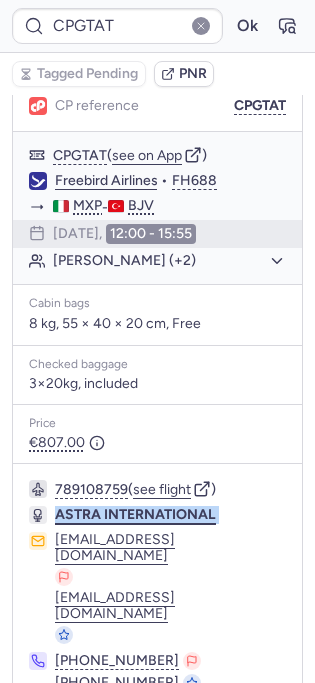 click on "ASTRA INTERNATIONAL" 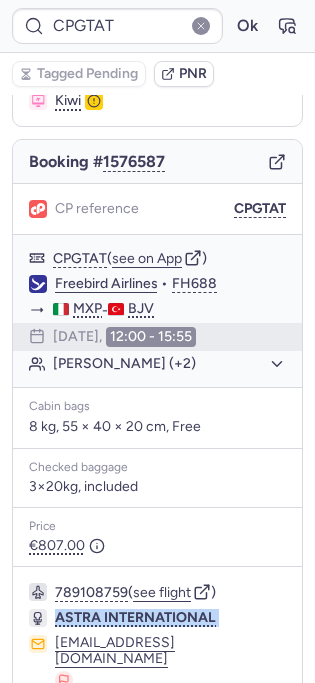 scroll, scrollTop: 100, scrollLeft: 0, axis: vertical 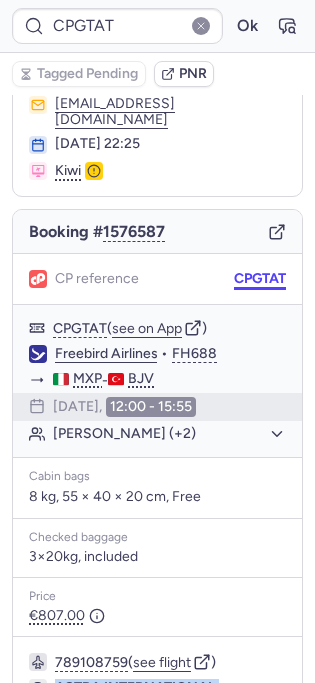 click on "CPGTAT" at bounding box center [260, 279] 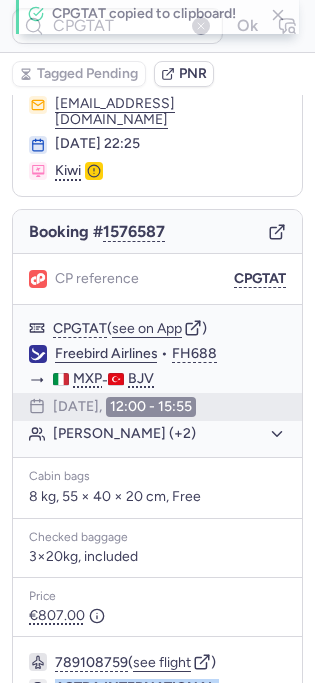 type 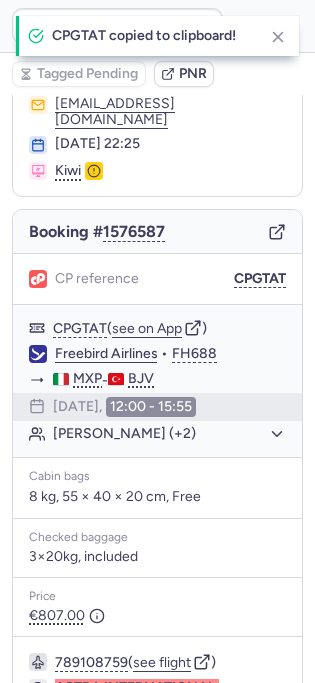 type on "CPOZEW" 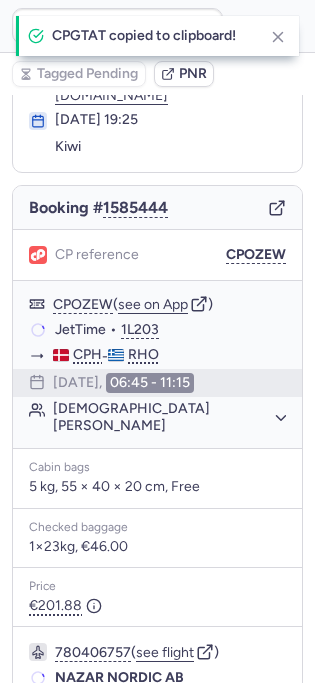 scroll, scrollTop: 100, scrollLeft: 0, axis: vertical 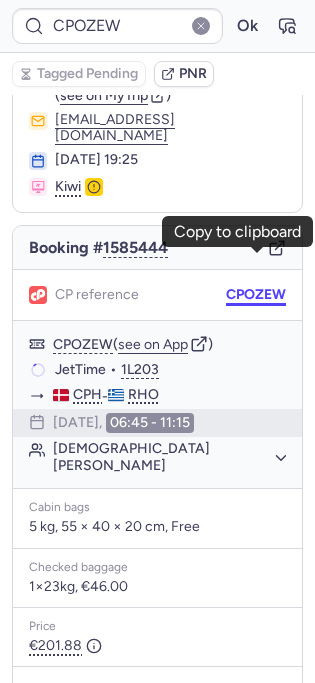 click on "CPOZEW" at bounding box center (256, 295) 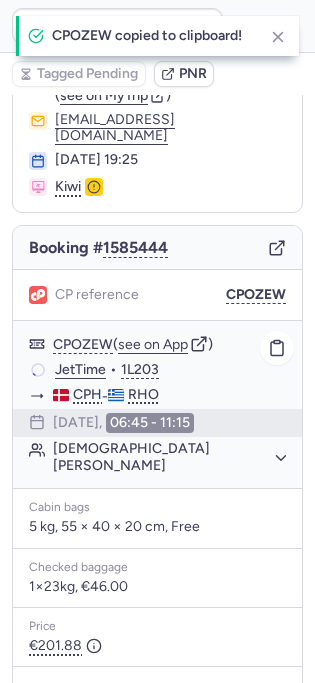 scroll, scrollTop: 293, scrollLeft: 0, axis: vertical 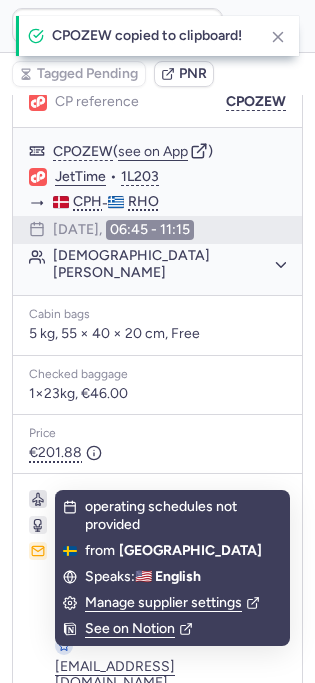 click on "NAZAR NORDIC AB" 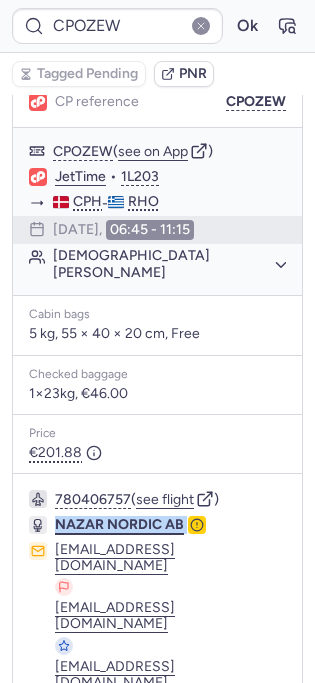 click on "NAZAR NORDIC AB" 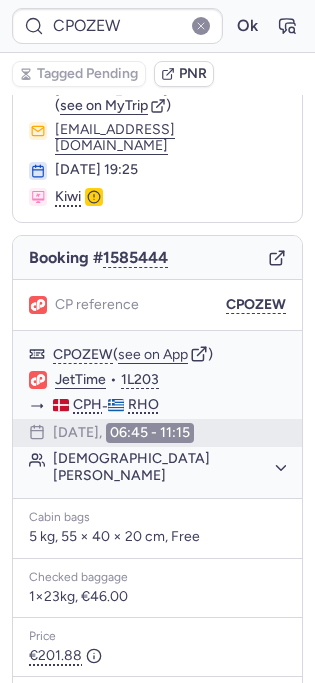 scroll, scrollTop: 0, scrollLeft: 0, axis: both 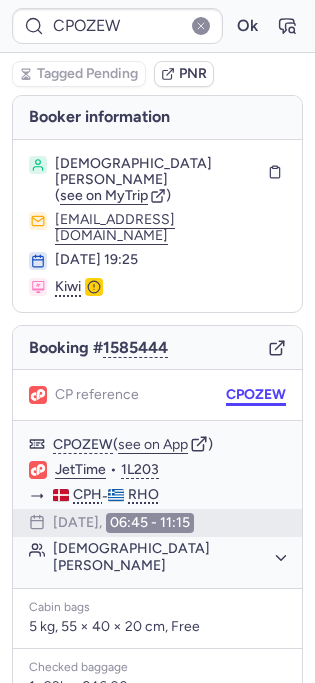 click on "CPOZEW" at bounding box center [256, 395] 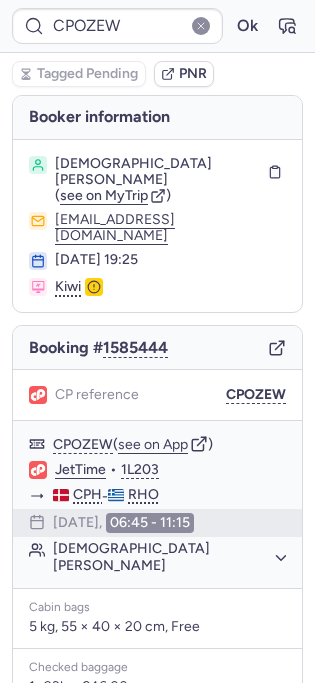 type 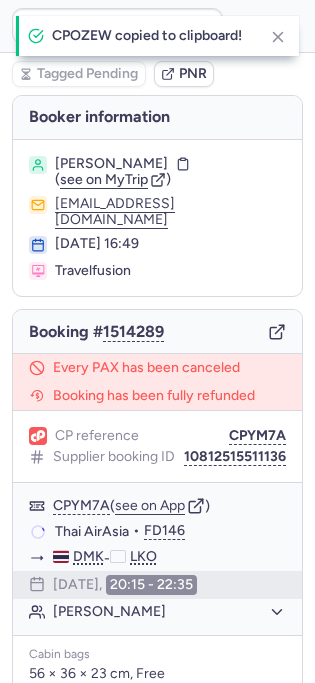 scroll, scrollTop: 371, scrollLeft: 0, axis: vertical 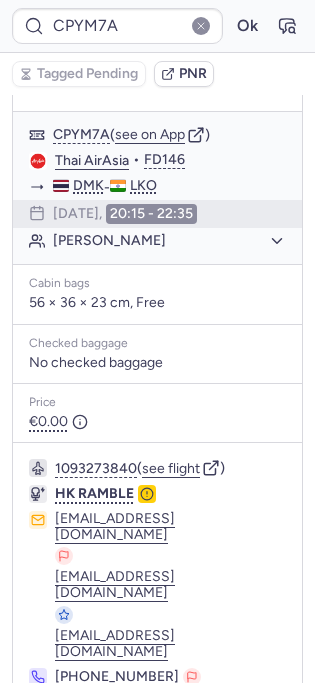 type on "CP5NXC" 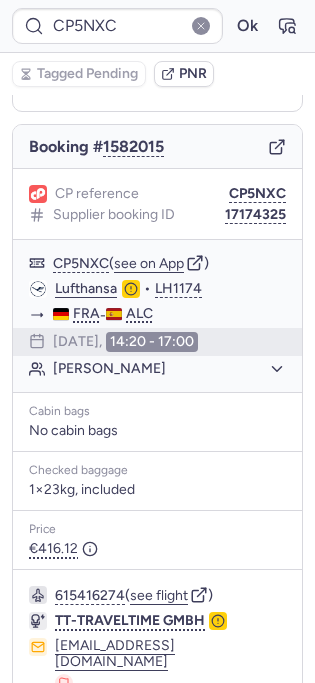 scroll, scrollTop: 184, scrollLeft: 0, axis: vertical 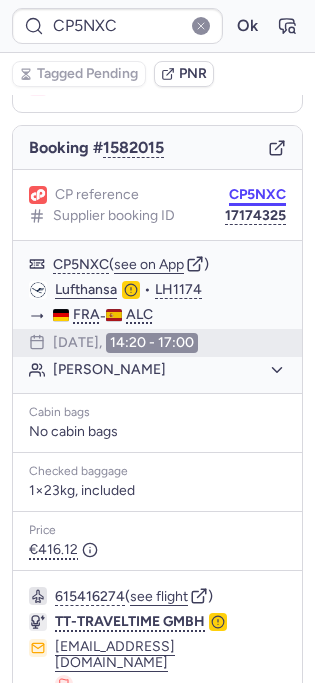 click on "CP5NXC" at bounding box center (257, 195) 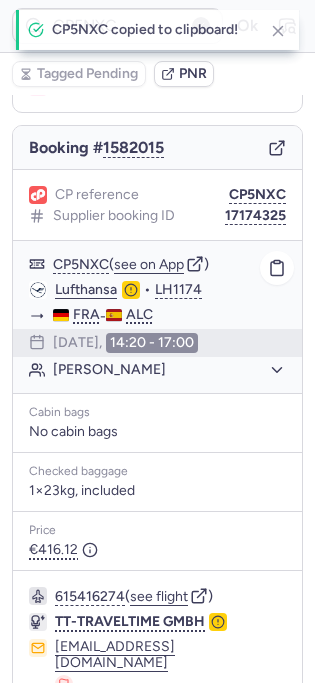 type 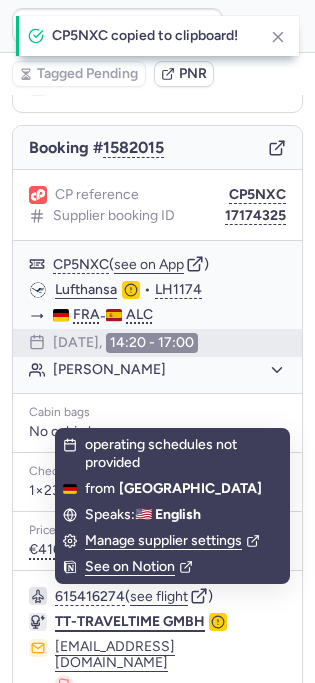 click on "TT-TRAVELTIME GMBH" 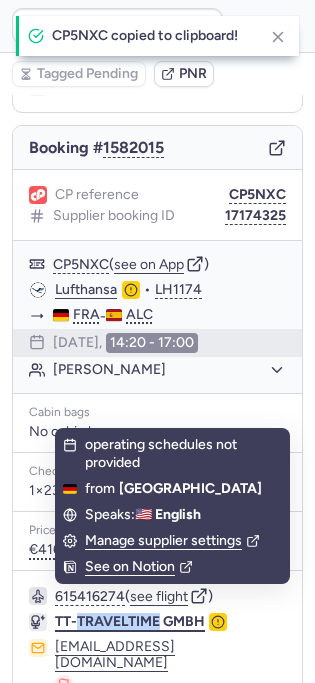 click on "TT-TRAVELTIME GMBH" 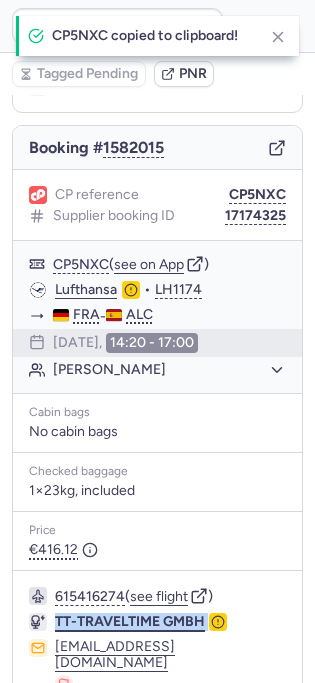 click on "TT-TRAVELTIME GMBH" 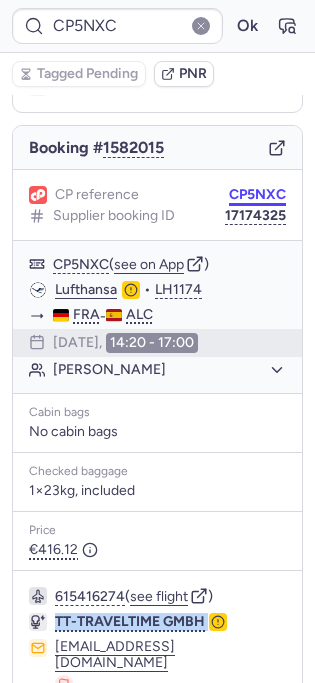 click on "CP5NXC" at bounding box center [257, 195] 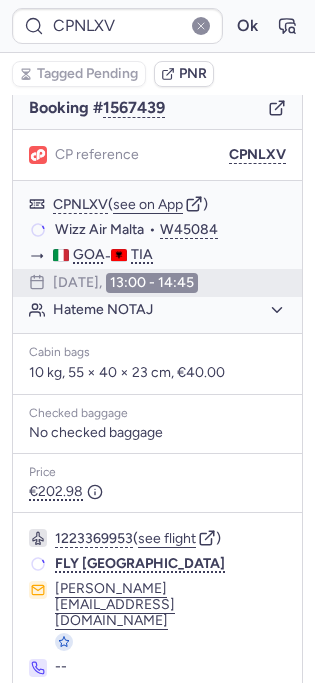 scroll, scrollTop: 184, scrollLeft: 0, axis: vertical 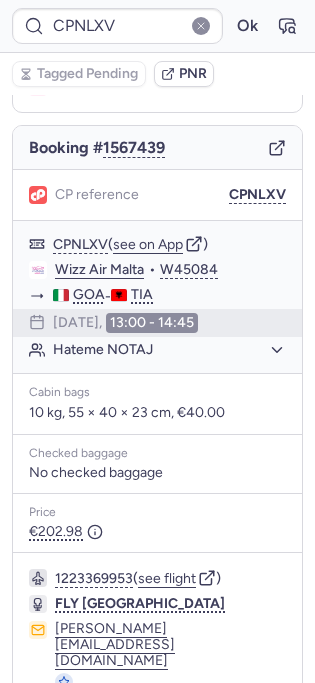 type on "CPS96S" 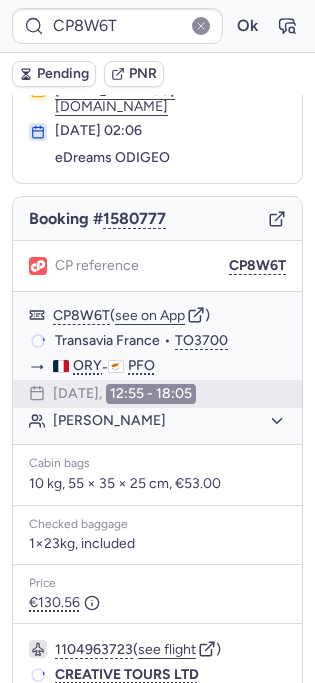 scroll, scrollTop: 113, scrollLeft: 0, axis: vertical 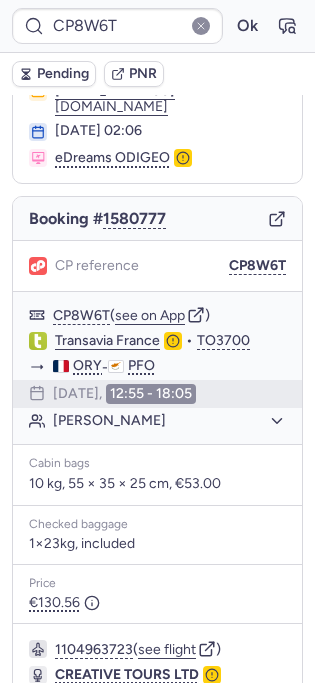 type on "CPBDFH" 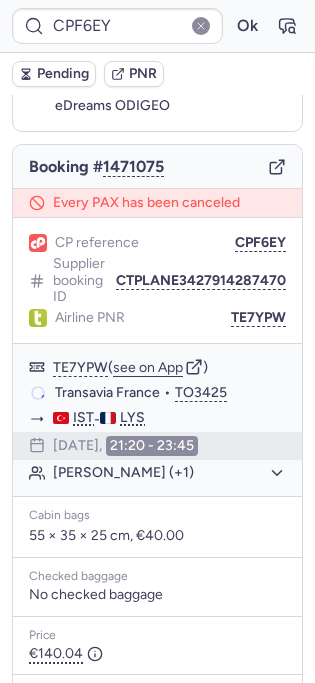 scroll, scrollTop: 175, scrollLeft: 0, axis: vertical 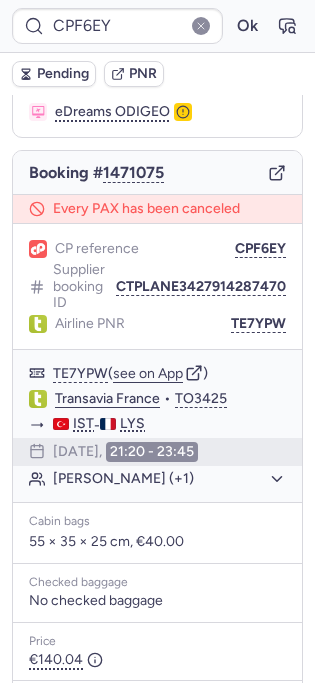 type on "CP4L6J" 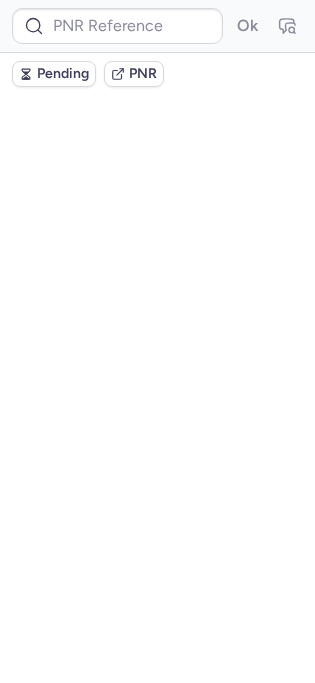 scroll, scrollTop: 0, scrollLeft: 0, axis: both 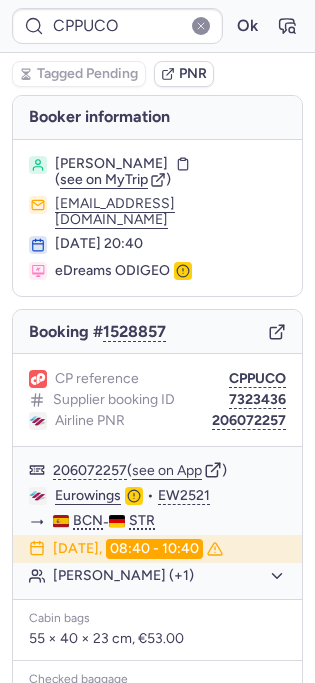 type on "CPRMCK" 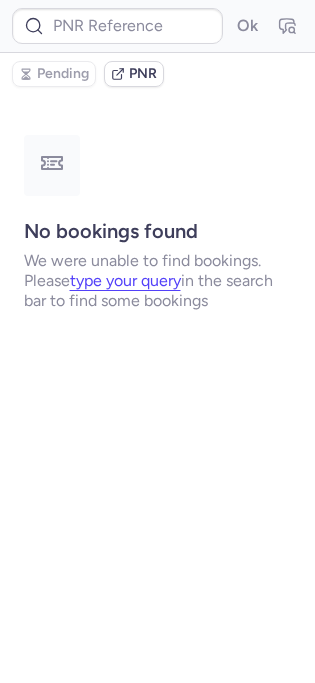 type on "CPEV59" 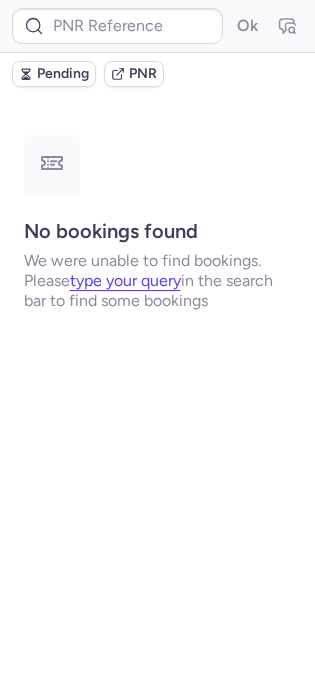 type on "CPSZ5X" 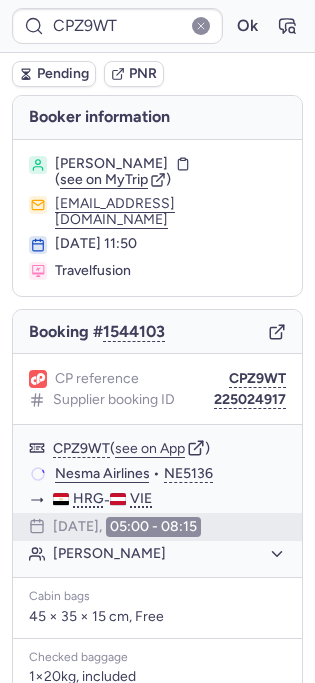 type on "CPUOHB" 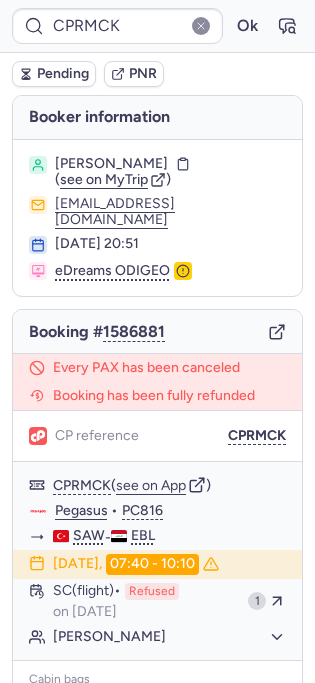type on "CPRUQP" 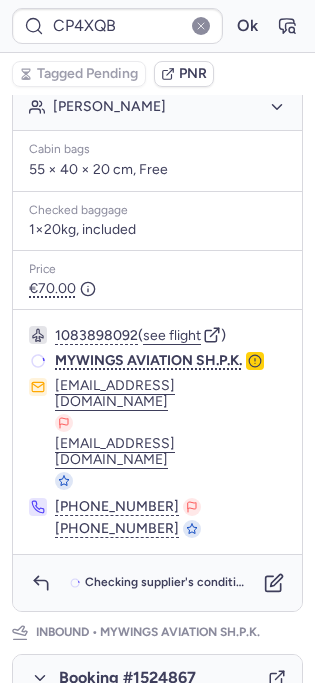 scroll, scrollTop: 737, scrollLeft: 0, axis: vertical 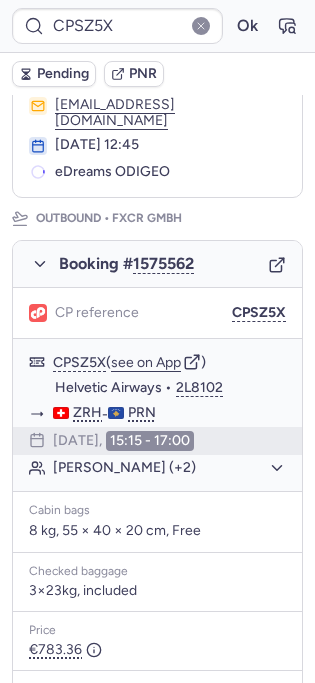 type on "CPEV59" 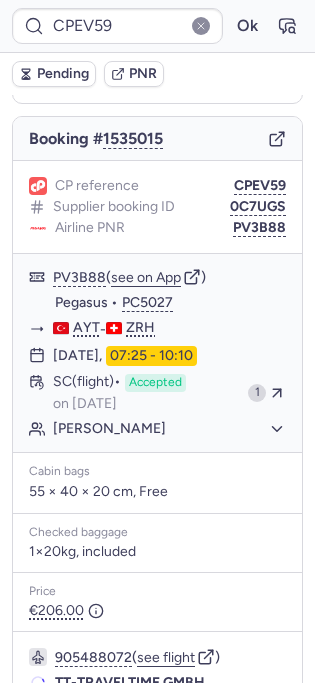 scroll, scrollTop: 192, scrollLeft: 0, axis: vertical 